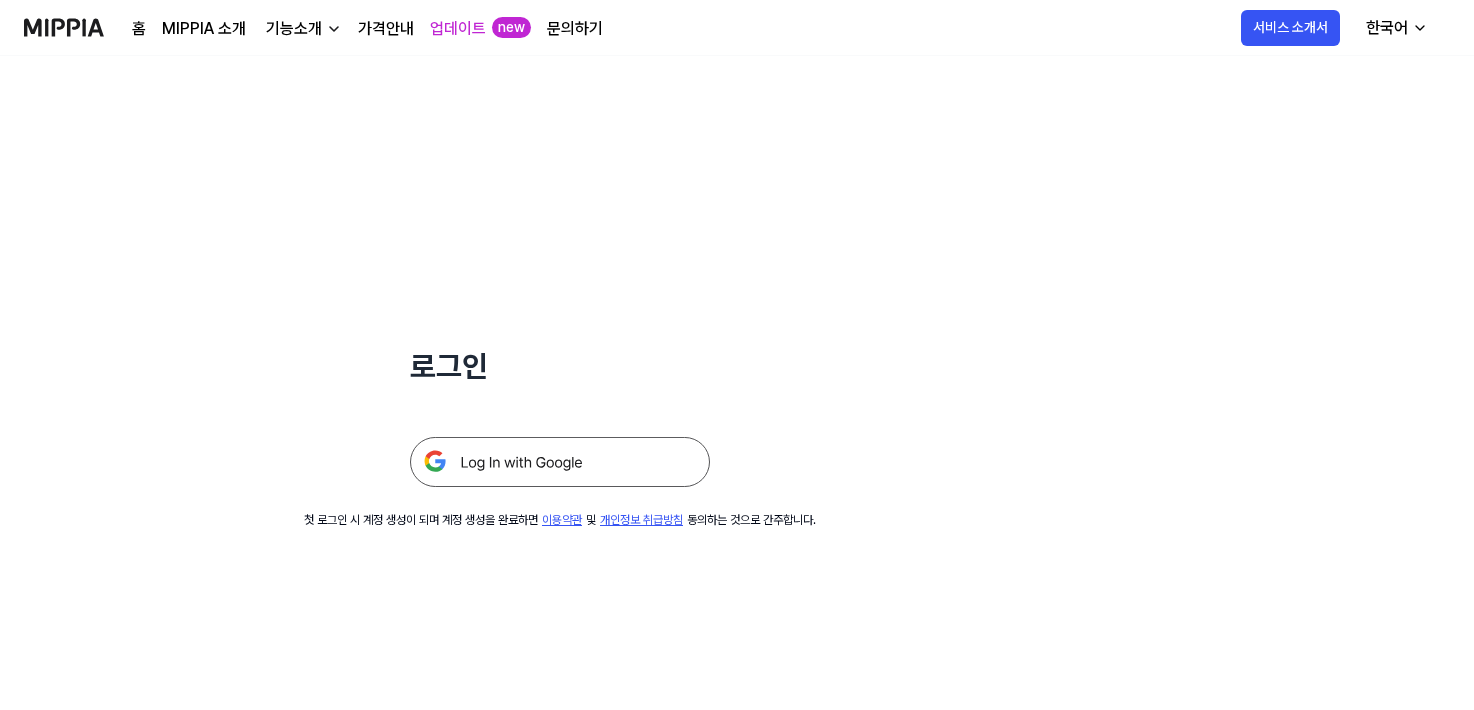 scroll, scrollTop: 0, scrollLeft: 0, axis: both 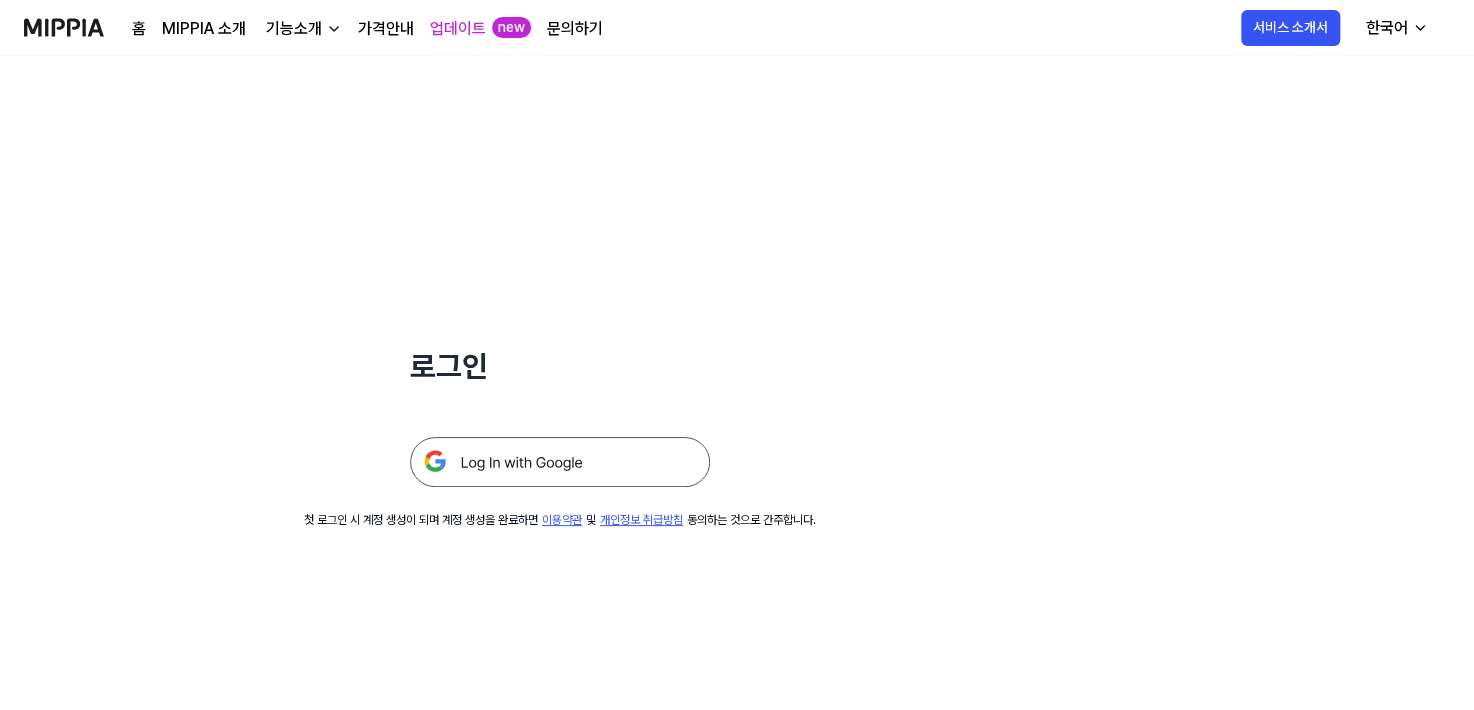 click at bounding box center [560, 462] 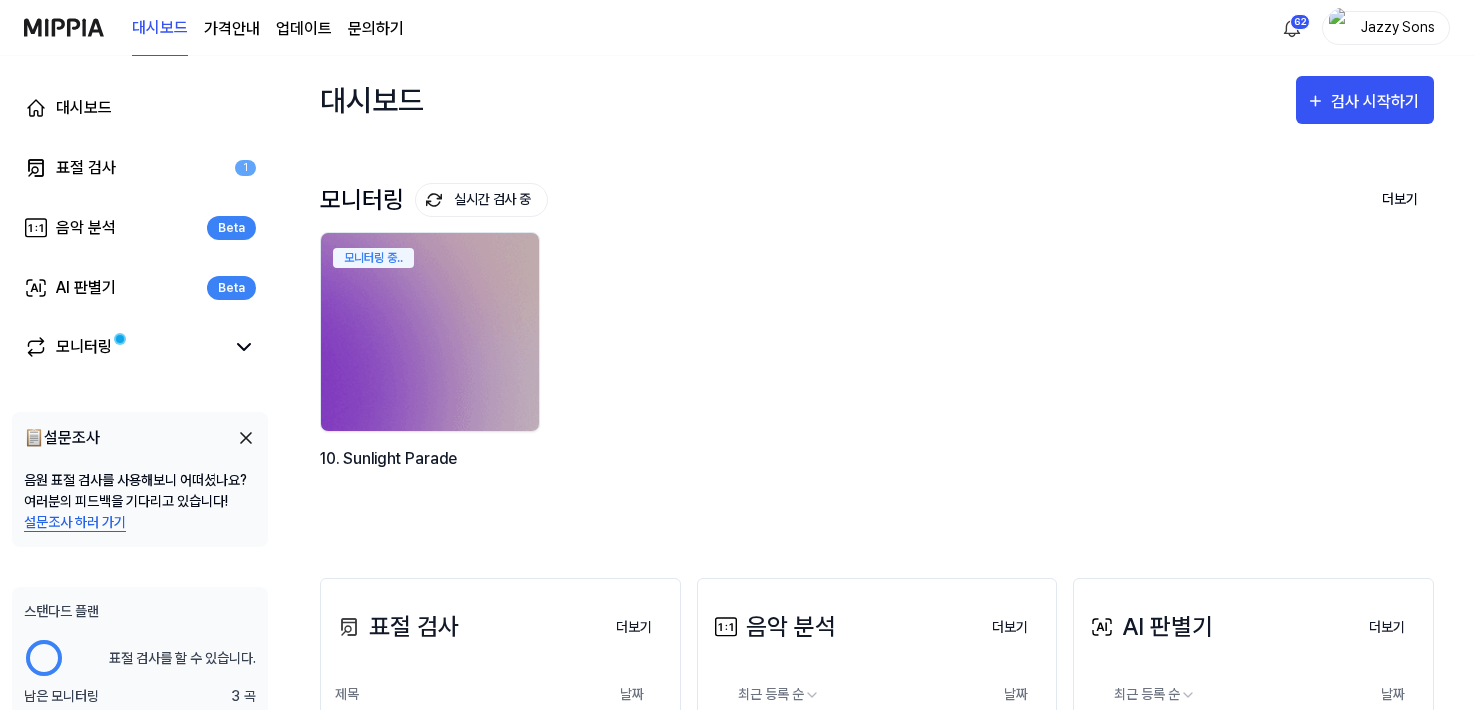 scroll, scrollTop: 0, scrollLeft: 0, axis: both 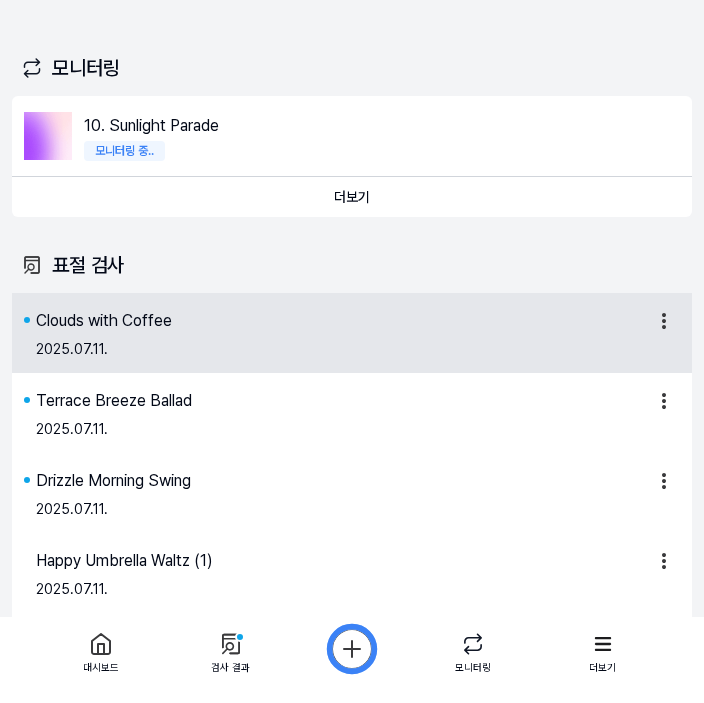 click on "Inst [DATE]." at bounding box center [356, 349] 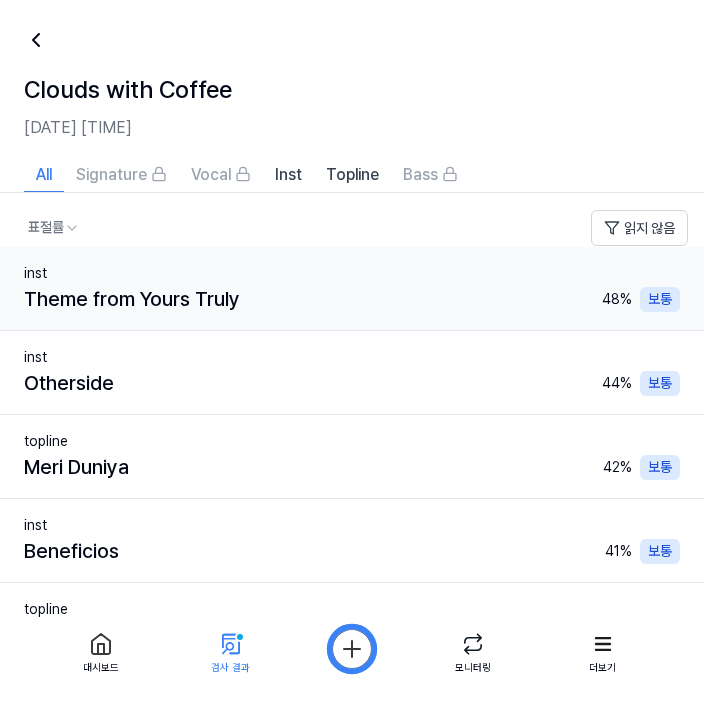 click on "inst Theme from Yours Truly 48 % 보통" at bounding box center (352, 289) 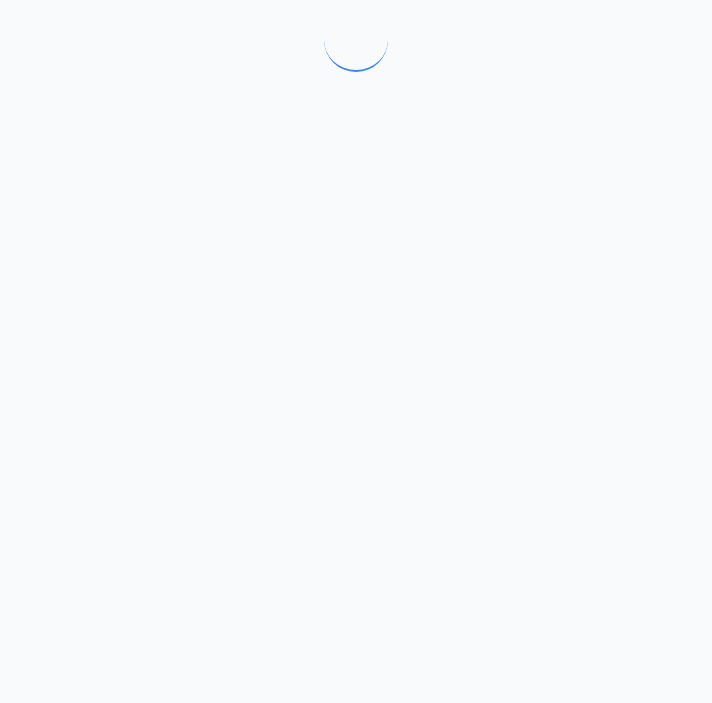 drag, startPoint x: 250, startPoint y: 315, endPoint x: 264, endPoint y: 297, distance: 22.803509 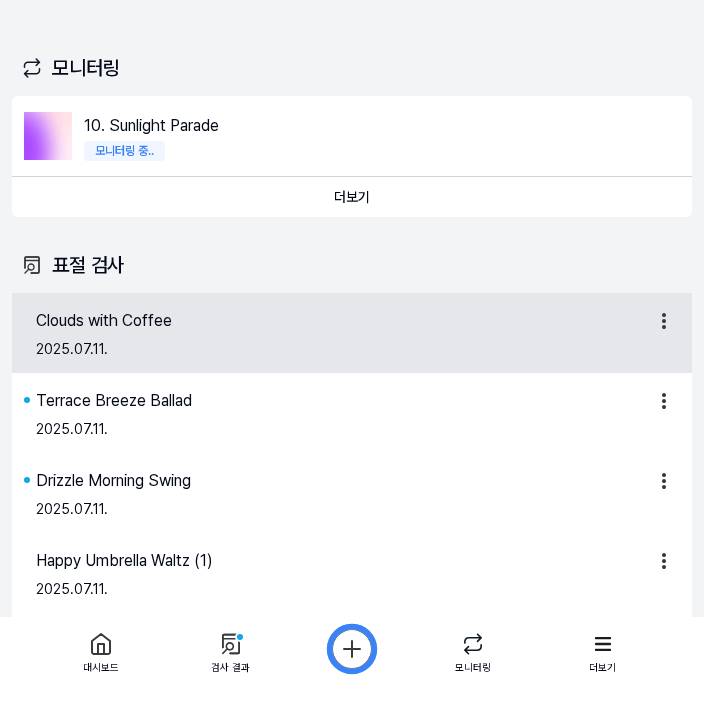 click on "Clouds with Coffee" at bounding box center [342, 321] 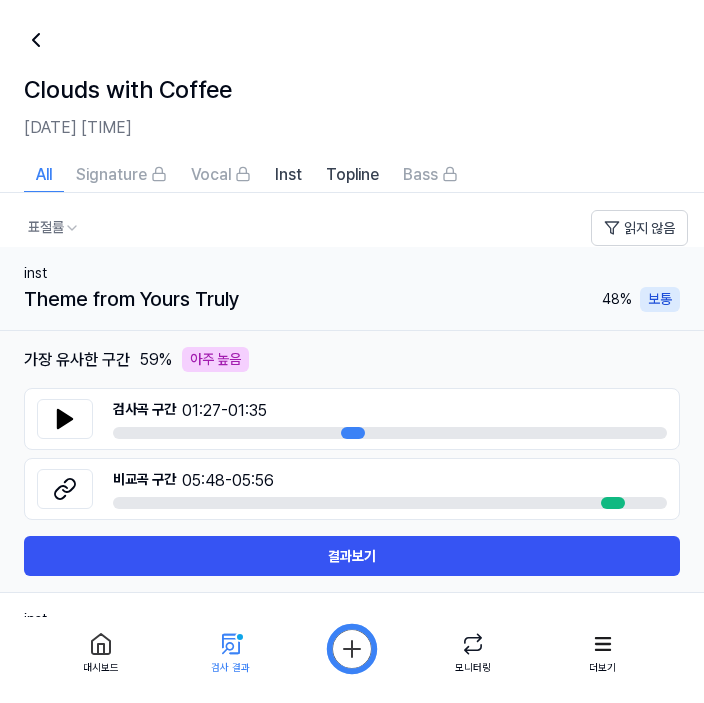 drag, startPoint x: 164, startPoint y: 305, endPoint x: 173, endPoint y: 298, distance: 11.401754 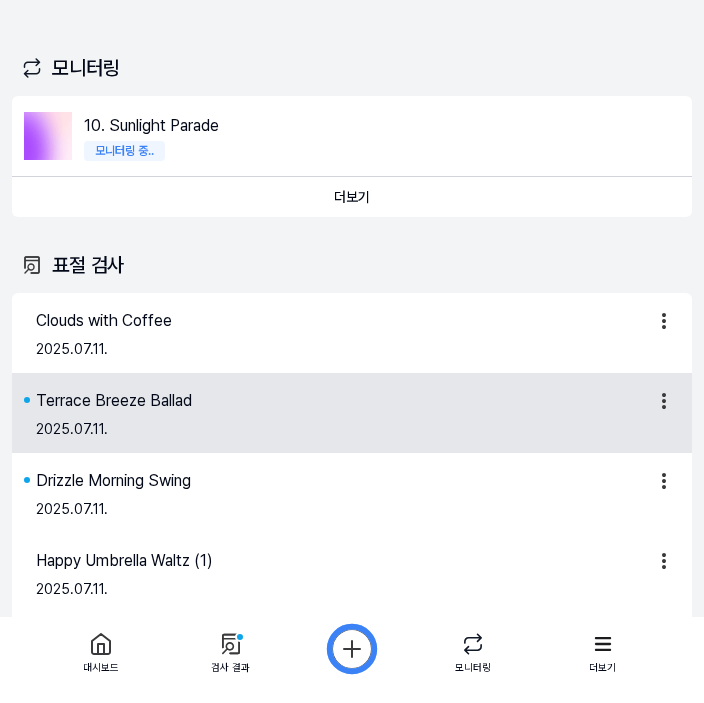 click on "Terrace Breeze Ballad" at bounding box center (342, 401) 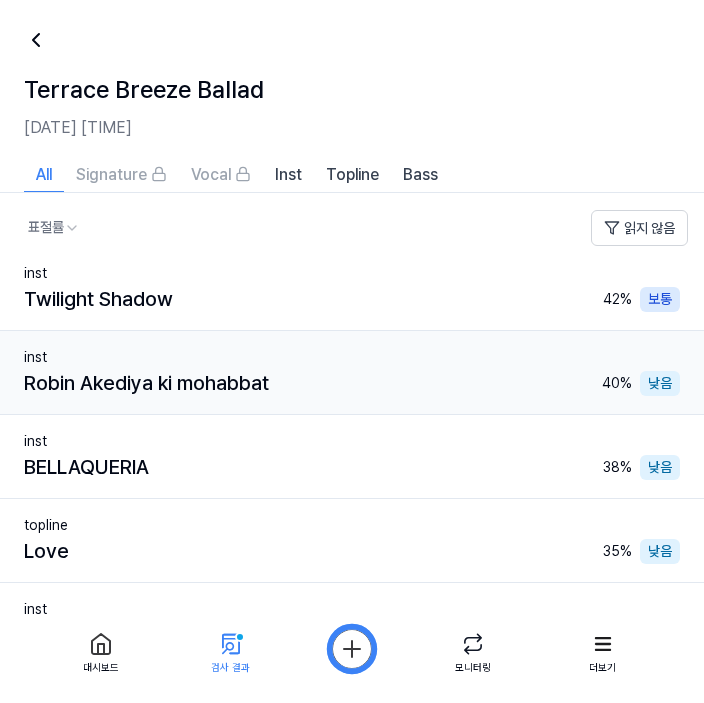 drag, startPoint x: 138, startPoint y: 395, endPoint x: 149, endPoint y: 391, distance: 11.7046995 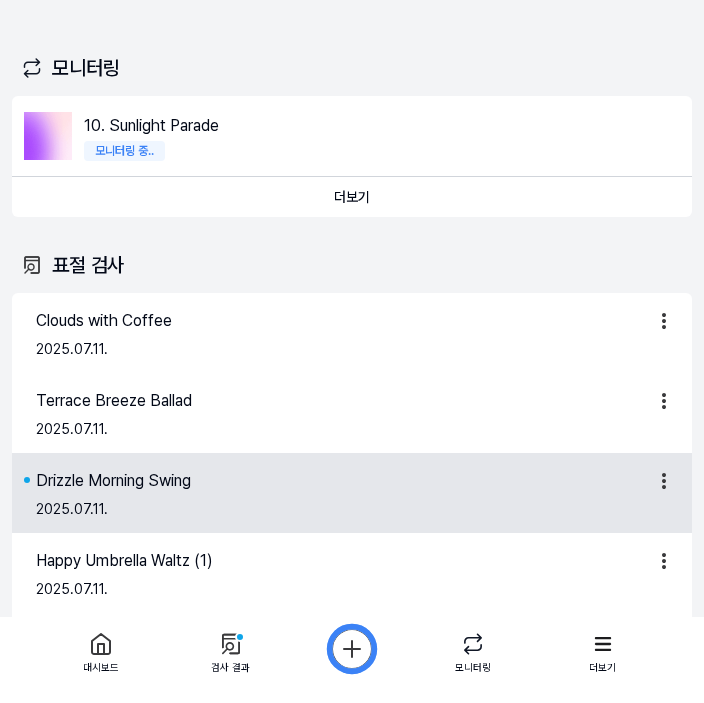 click on "Drizzle Morning Swing" at bounding box center [342, 481] 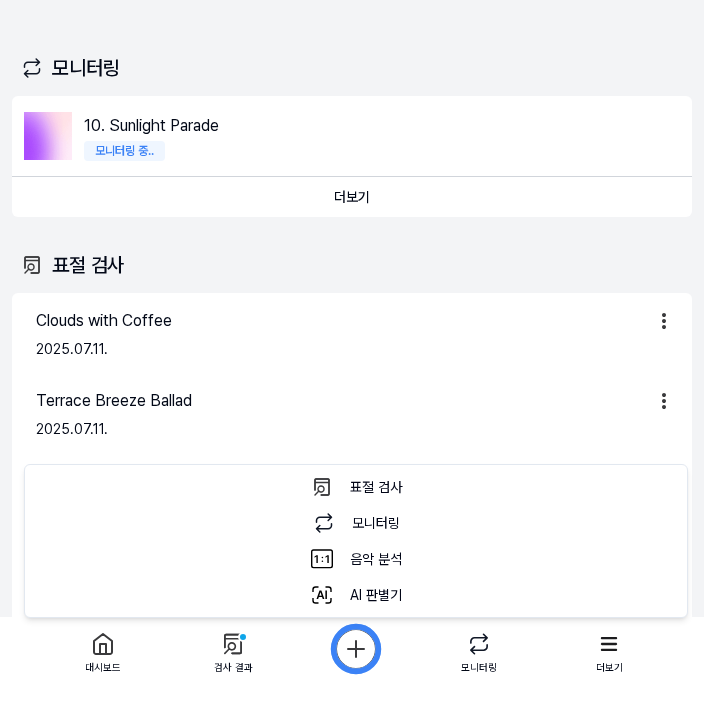 click on "대시보드 가격안내 업데이트 문의하기 62 Jazzy Sons 대시보드 표절 검사 1 음악 분석 Beta AI 판별기 Beta 모니터링 📋  설문조사 음원 표절 검사를 사용해보니 어떠셨나요? 여러분의 피드백을 기다리고 있습니다!  설문조사 하러 가기 스탠다드    플랜 표절 검사를 할 수 있습니다. 남은 모니터링 3   곡 더 보기 대시보드 검사 시작하기 모니터링 실시간 검사 중 더보기 모니터링 10. Sunlight Parade 모니터링 중.. 더보기 표절 검사 더보기 표절 검사 최근 등록 순 Clouds with Coffee Inst [DATE]. Terrace Breeze Ballad Inst [DATE]. Drizzle Morning Swing Inst [DATE]. Happy Umbrella Waltz (1) Inst [DATE]. Happy Umbrella Waltz Inst [DATE]. 더보기 음악 분석 더보기 음악 분석 최근 등록 순 검사 10. Sunlight Parade 비교 11. Sidewalk Sunshine [DATE]. 더보기 AI 판별기 더보기 AI 판별기 최근 등록 순 날짜 Lo-fi for Rainy Souls AI" at bounding box center (356, 351) 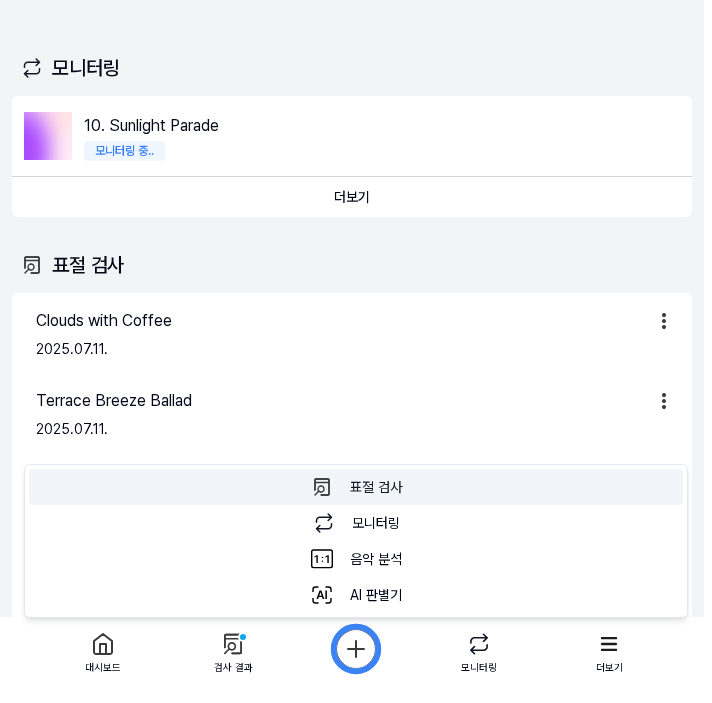 click on "표절 검사 표절 검사를 할 수 있습니다." at bounding box center (356, 487) 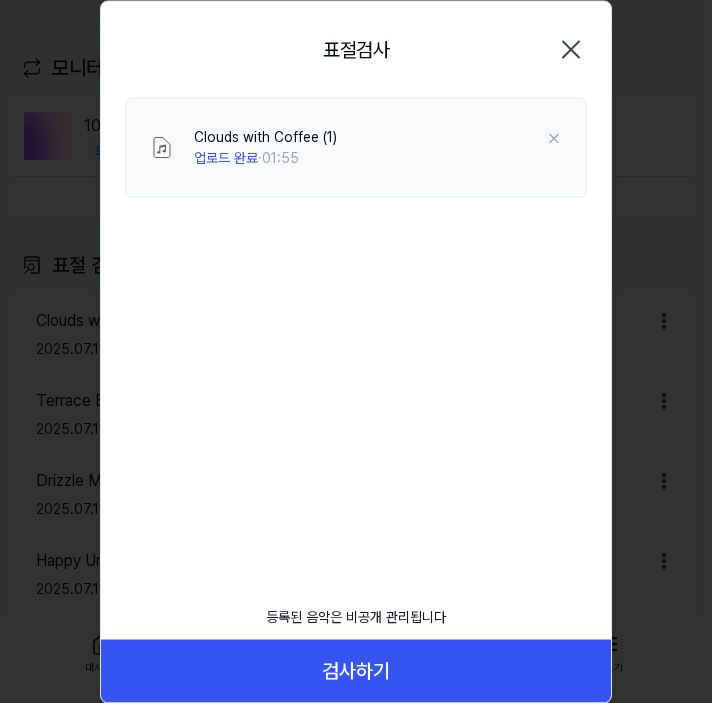 click on "검사하기" at bounding box center (356, 671) 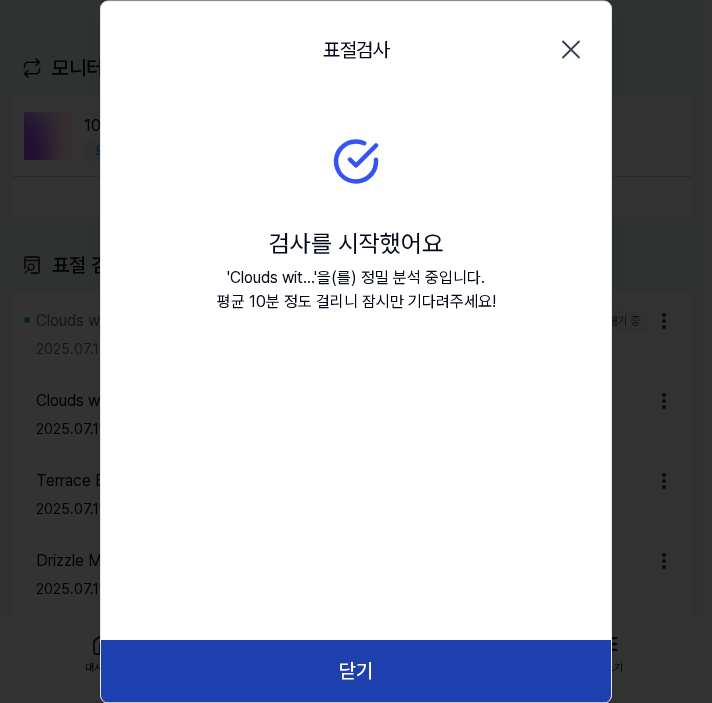click on "닫기" at bounding box center [356, 671] 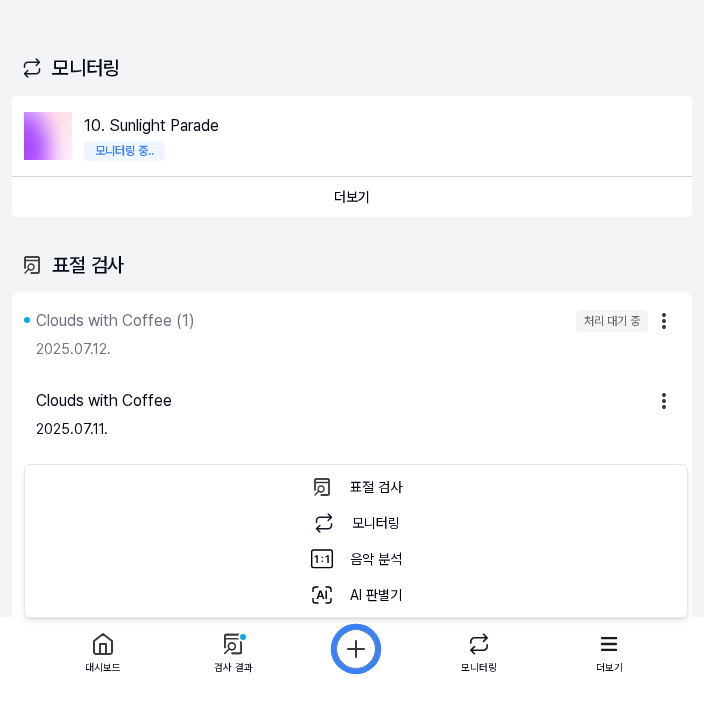click on "대시보드 가격안내 업데이트 문의하기 62 Jazzy Sons 대시보드 표절 검사 1 음악 분석 Beta AI 판별기 Beta 모니터링 📋  설문조사 음원 표절 검사를 사용해보니 어떠셨나요? 여러분의 피드백을 기다리고 있습니다!  설문조사 하러 가기 스탠다드    플랜 표절 검사를 할 수 있습니다. 남은 모니터링 3   곡 더 보기 대시보드 검사 시작하기 모니터링 실시간 검사 중 더보기 모니터링 10. Sunlight Parade 모니터링 중.. 더보기 표절 검사 더보기 표절 검사 최근 등록 순 Clouds with Coffee (1) 처리 대기 중 Inst [DATE]. Clouds with Coffee Inst [DATE]. Terrace Breeze Ballad Inst [DATE]. Drizzle Morning Swing Inst [DATE]. Happy Umbrella Waltz (1) Inst [DATE]. 더보기 음악 분석 더보기 음악 분석 최근 등록 순 검사 10. Sunlight Parade 비교 11. Sidewalk Sunshine [DATE]. 더보기 AI 판별기 더보기 AI 판별기 최근 등록 순 날짜 AI   81" at bounding box center [356, 351] 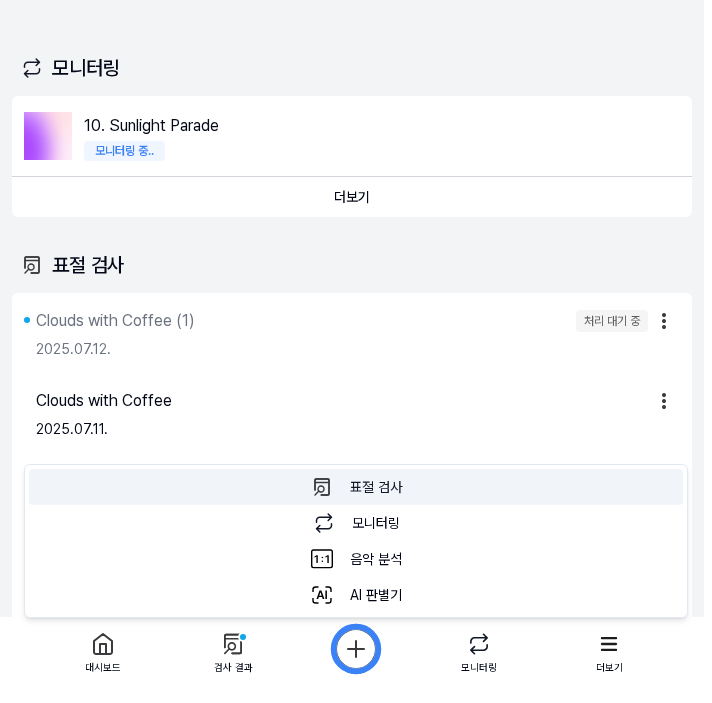click on "표절 검사 표절 검사를 할 수 있습니다." at bounding box center (356, 487) 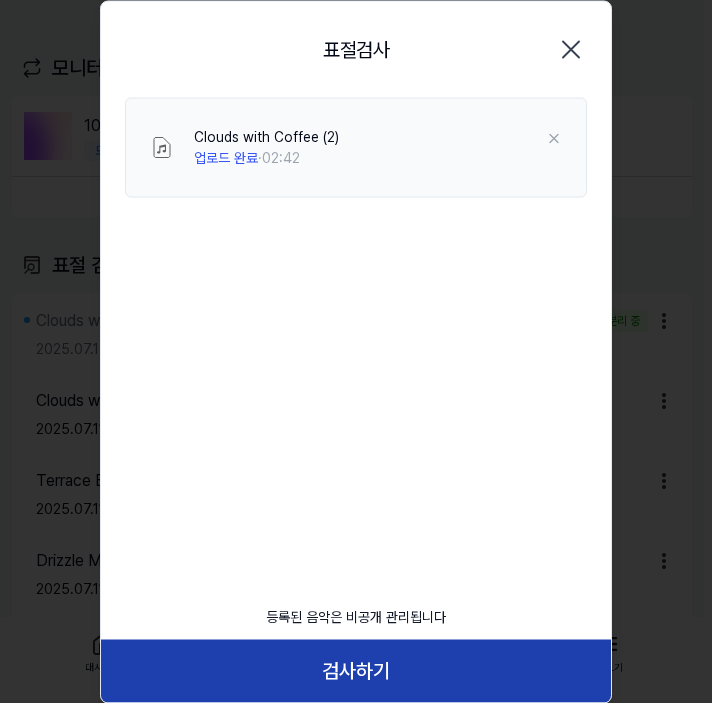 click on "검사하기" at bounding box center [356, 671] 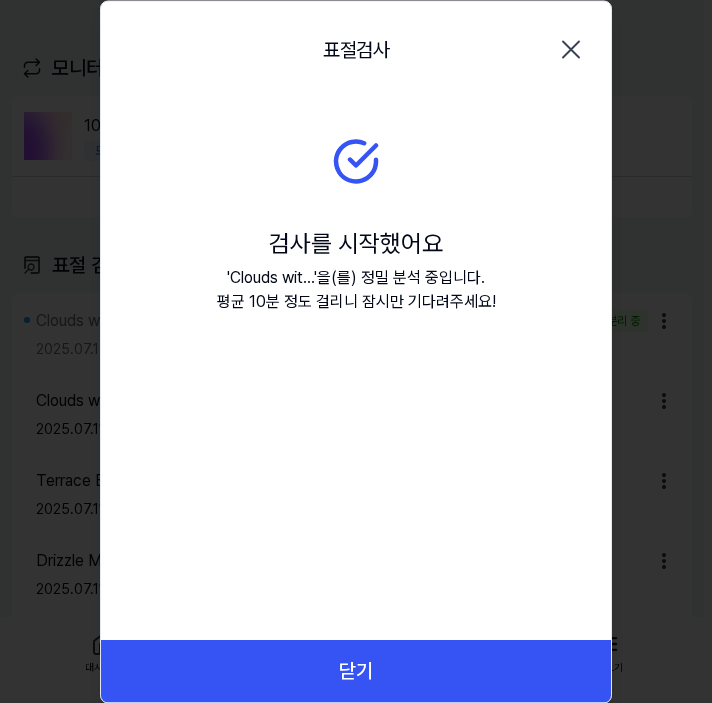 click on "닫기" at bounding box center (356, 671) 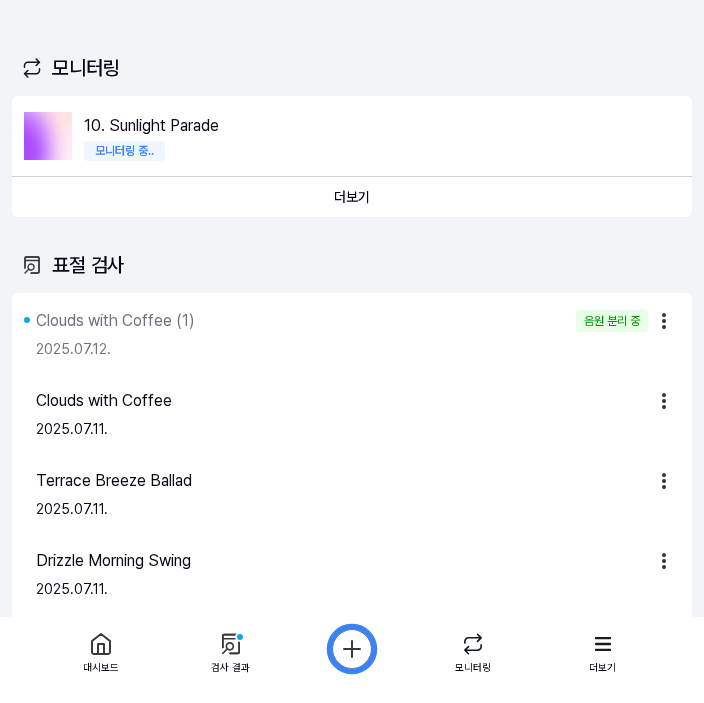 click on "대시보드 가격안내 업데이트 문의하기 62 Jazzy Sons 대시보드 표절 검사 1 음악 분석 Beta AI 판별기 Beta 모니터링 📋  설문조사 음원 표절 검사를 사용해보니 어떠셨나요? 여러분의 피드백을 기다리고 있습니다!  설문조사 하러 가기 스탠다드    플랜 표절 검사를 할 수 있습니다. 남은 모니터링 3   곡 더 보기 대시보드 검사 시작하기 모니터링 실시간 검사 중 더보기 모니터링 10. Sunlight Parade 모니터링 중.. 더보기 표절 검사 더보기 표절 검사 최근 등록 순 Clouds with Coffee (1) 음원 분리 중 Inst [DATE]. Clouds with Coffee Inst [DATE]. Terrace Breeze Ballad Inst [DATE]. Drizzle Morning Swing Inst [DATE]. Happy Umbrella Waltz (1) Inst [DATE]. 더보기 음악 분석 더보기 음악 분석 최근 등록 순 검사 10. Sunlight Parade 비교 11. Sidewalk Sunshine [DATE]. 더보기 AI 판별기 더보기 AI 판별기 최근 등록 순 날짜 AI   81" at bounding box center (352, 351) 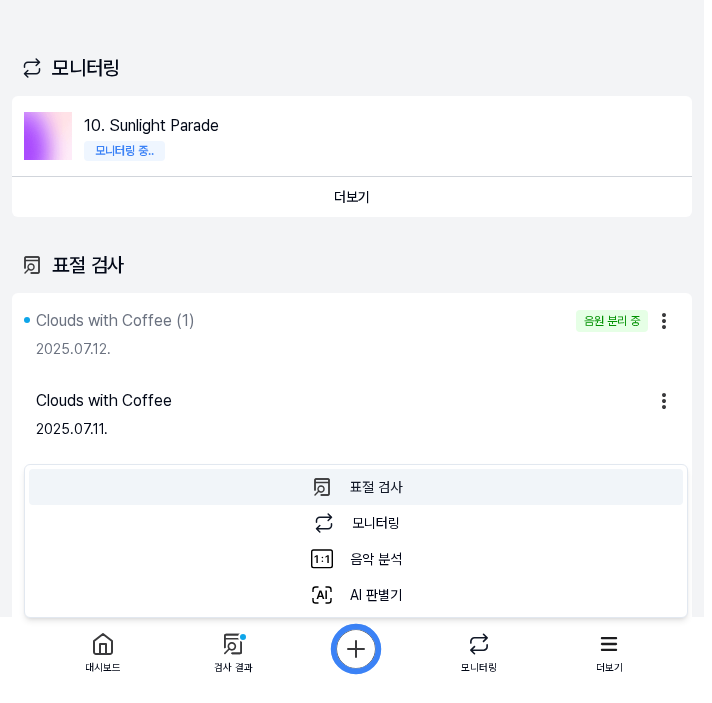 click on "표절 검사 표절 검사를 할 수 있습니다." at bounding box center [356, 487] 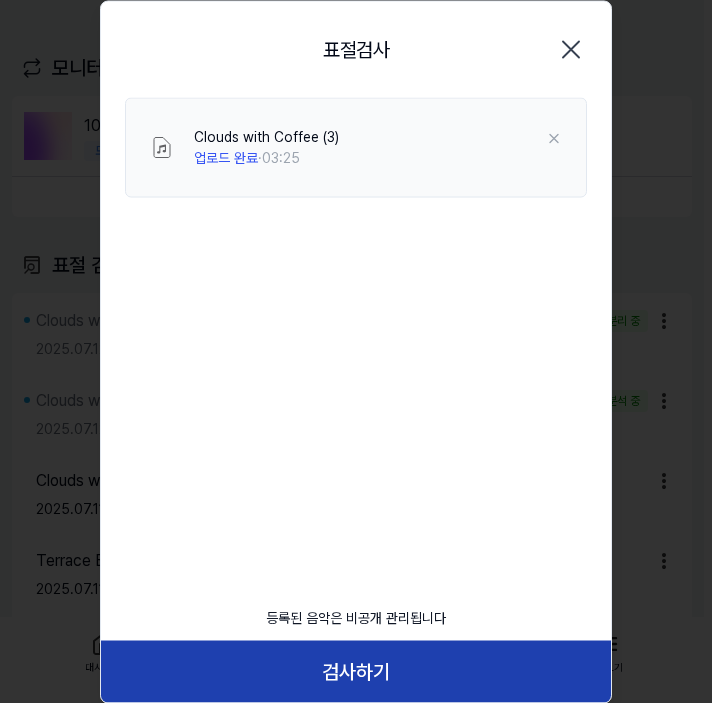 click on "검사하기" at bounding box center [356, 671] 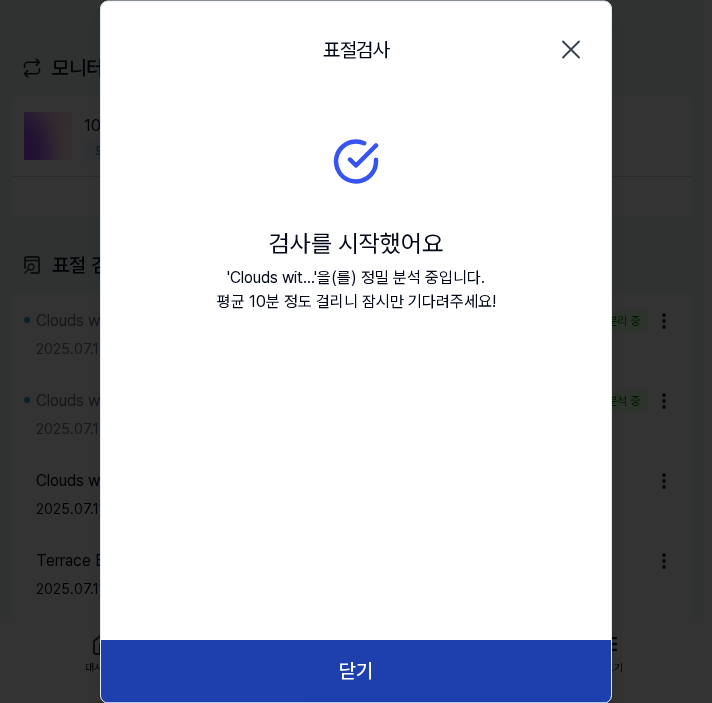 click on "닫기" at bounding box center (356, 671) 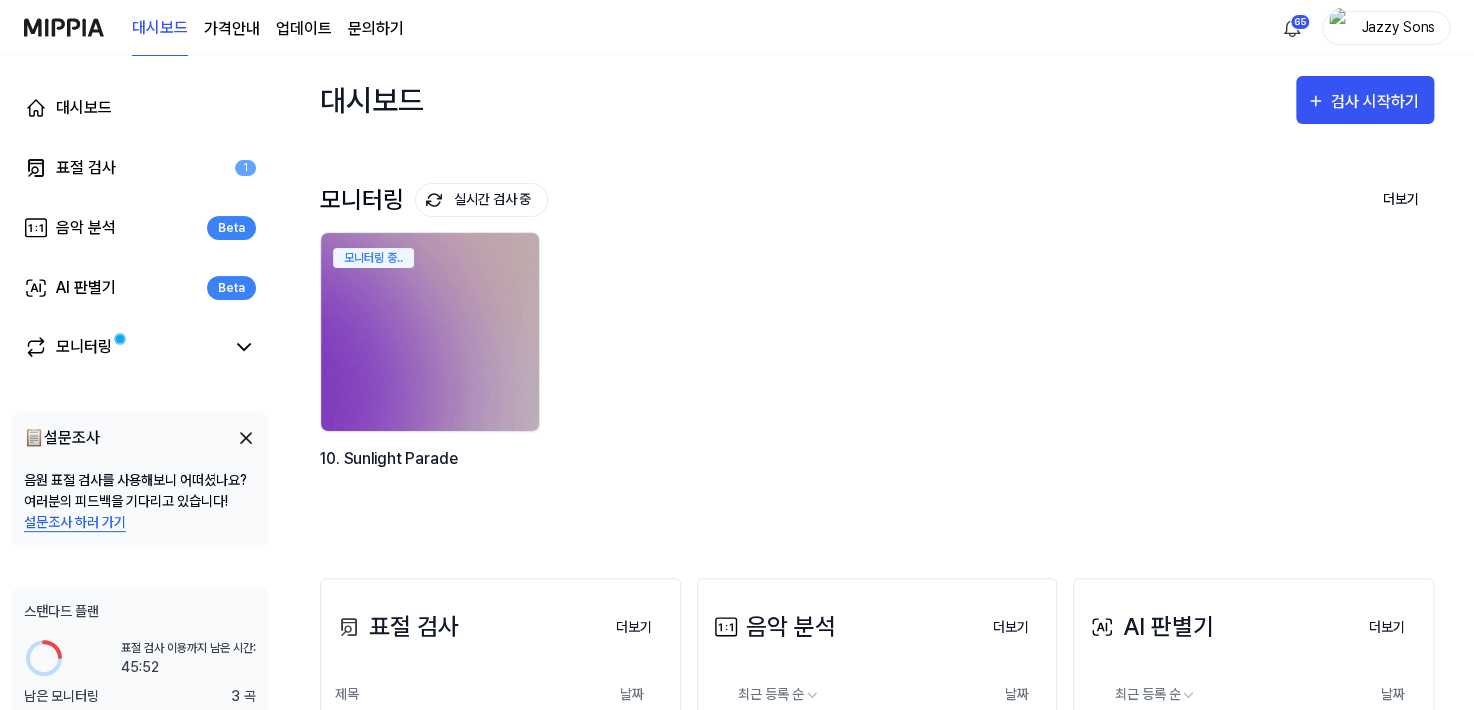 scroll, scrollTop: 584, scrollLeft: 0, axis: vertical 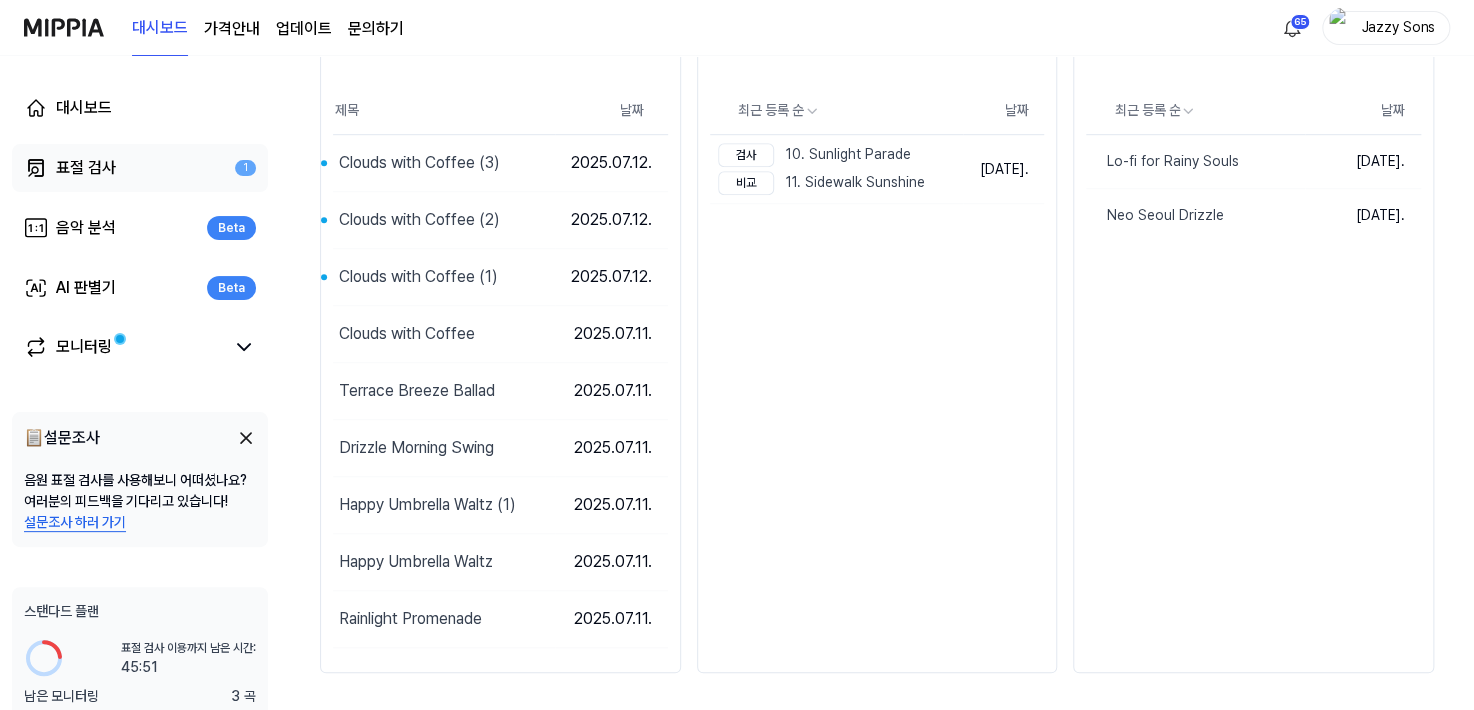 click on "표절 검사" at bounding box center (86, 168) 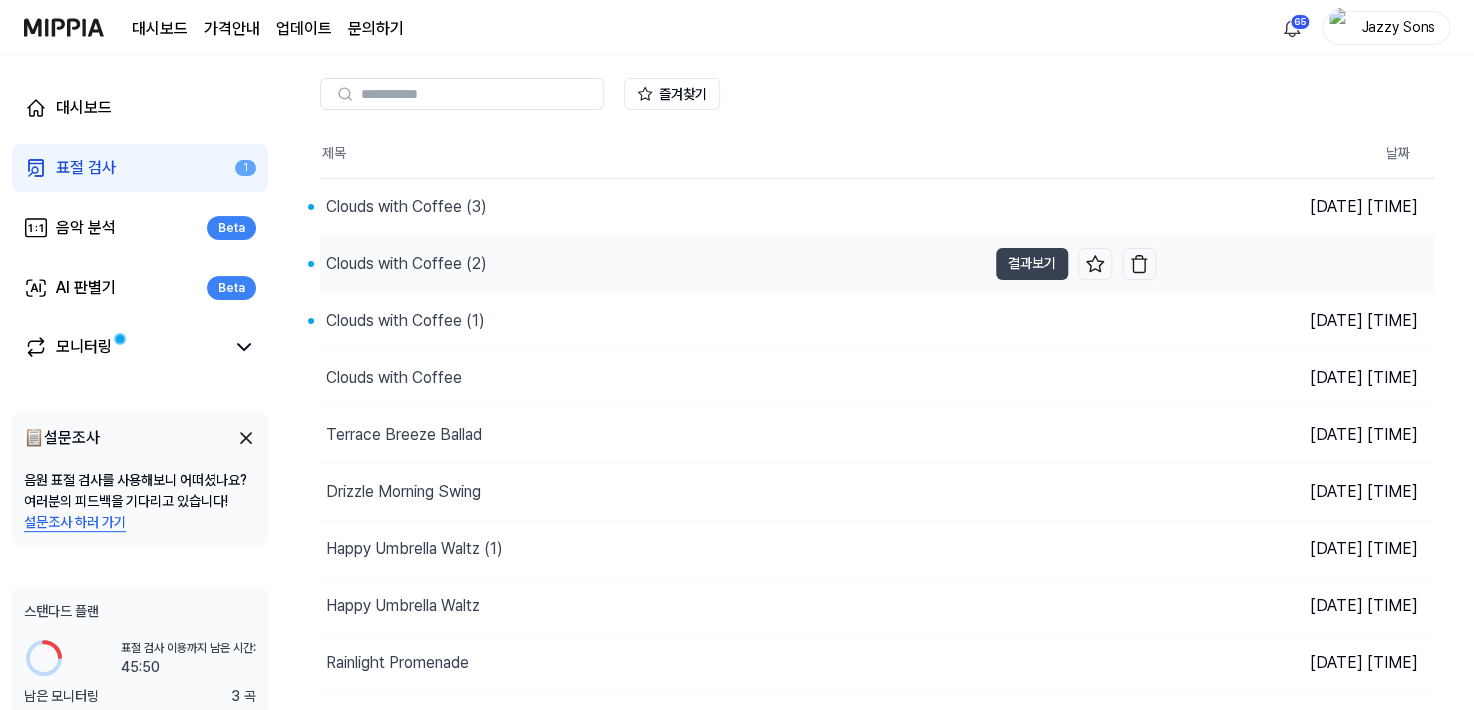 scroll, scrollTop: 163, scrollLeft: 0, axis: vertical 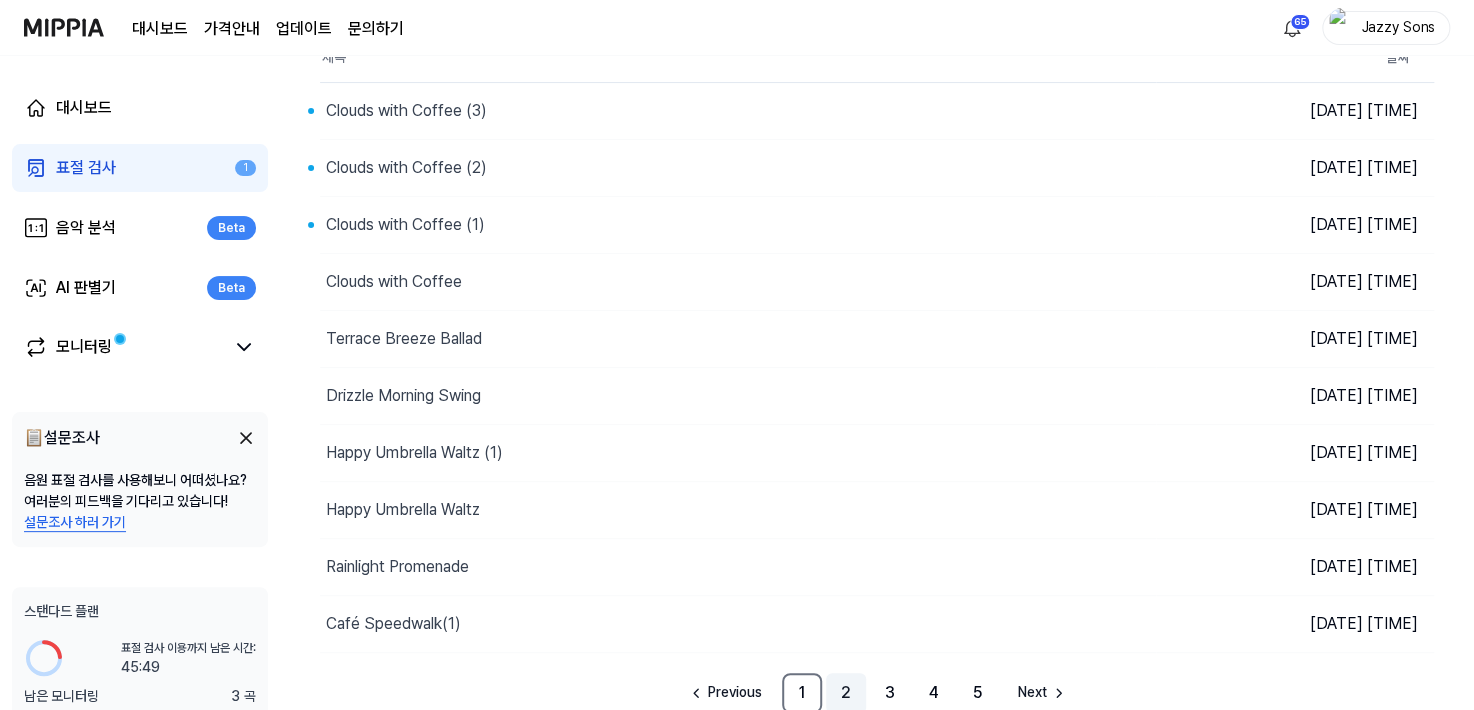click on "2" at bounding box center (846, 693) 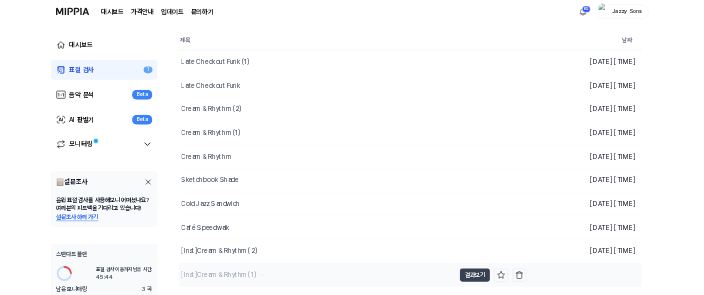 scroll, scrollTop: 163, scrollLeft: 0, axis: vertical 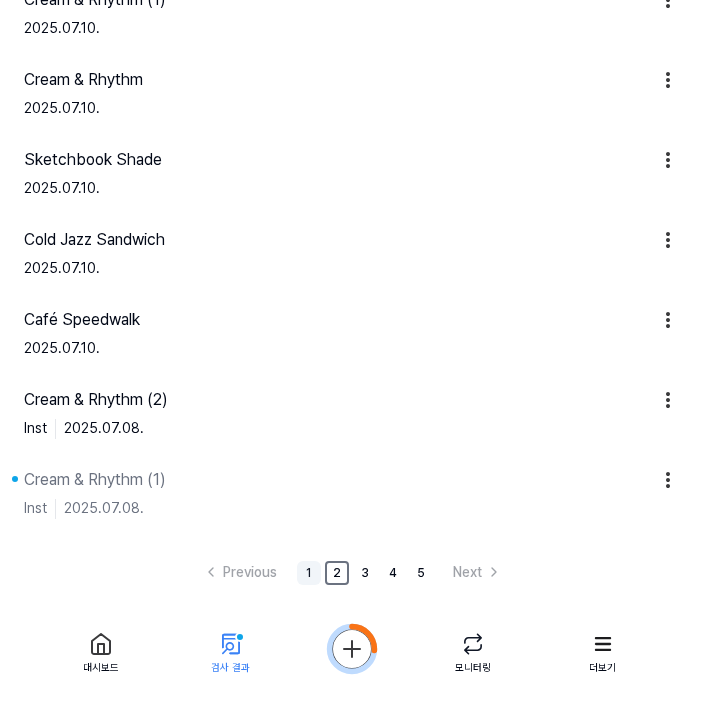click on "1" at bounding box center (309, 573) 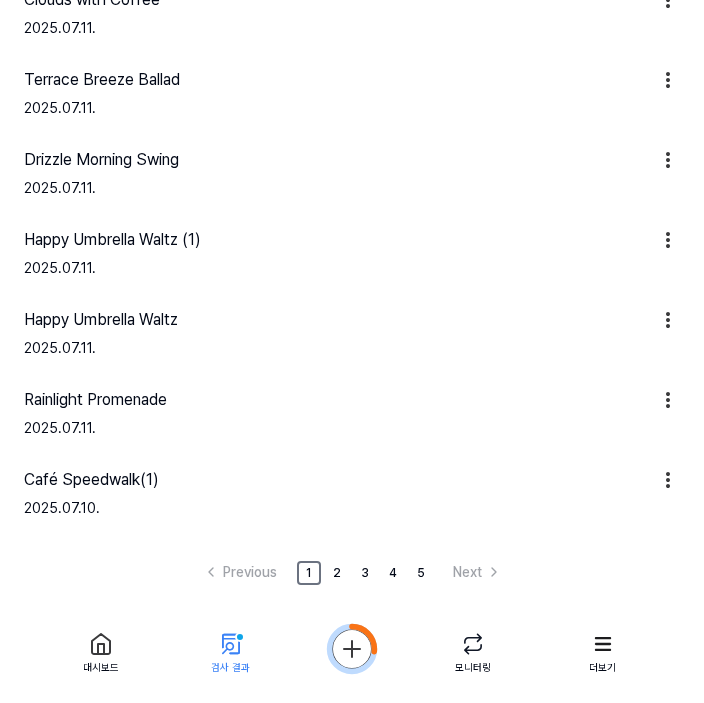 click on "Previous 1 2 3 4 5 Next" at bounding box center [352, 572] 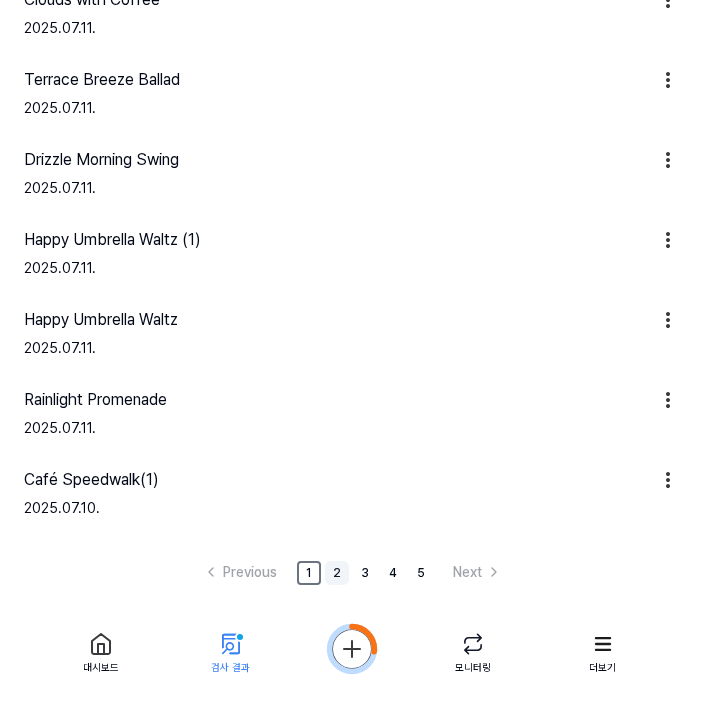 click on "2" at bounding box center (337, 573) 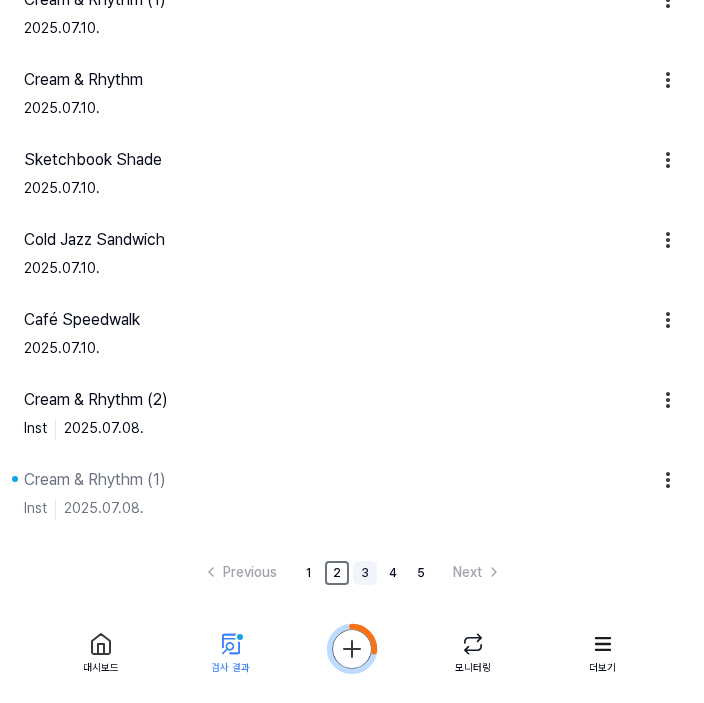 click on "3" at bounding box center [365, 573] 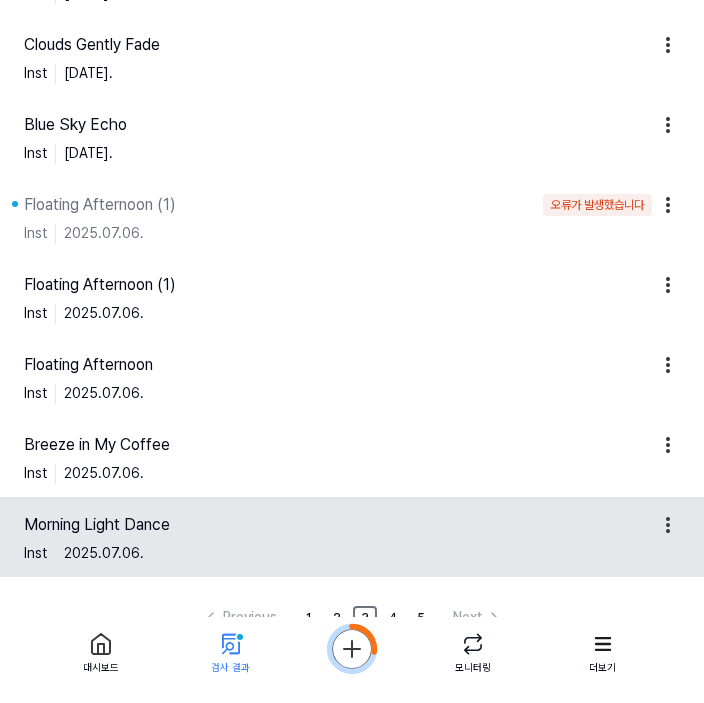 scroll, scrollTop: 422, scrollLeft: 0, axis: vertical 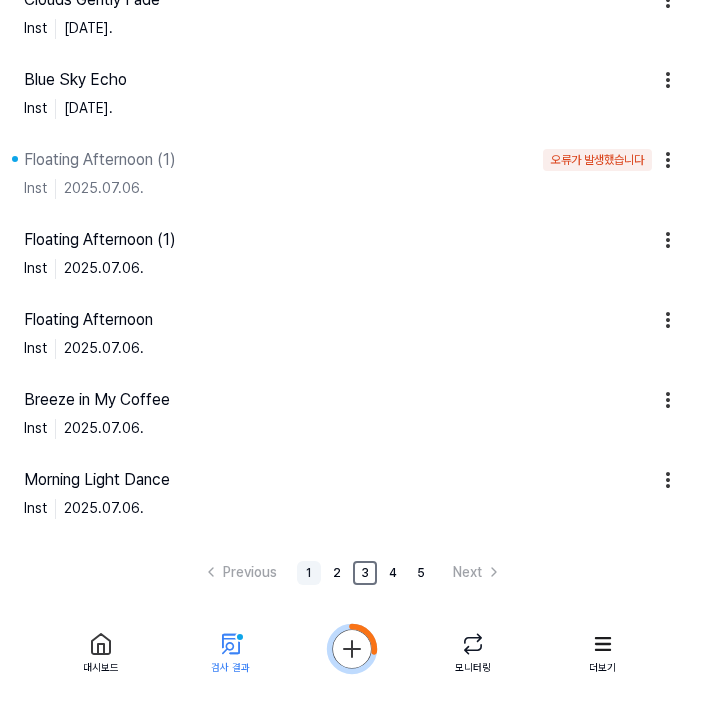 click on "1" at bounding box center [309, 573] 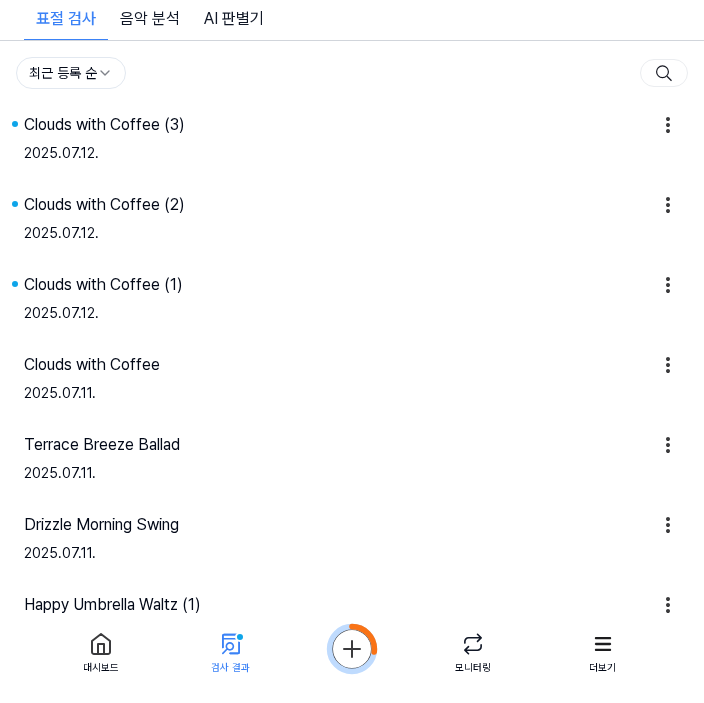 scroll, scrollTop: 0, scrollLeft: 0, axis: both 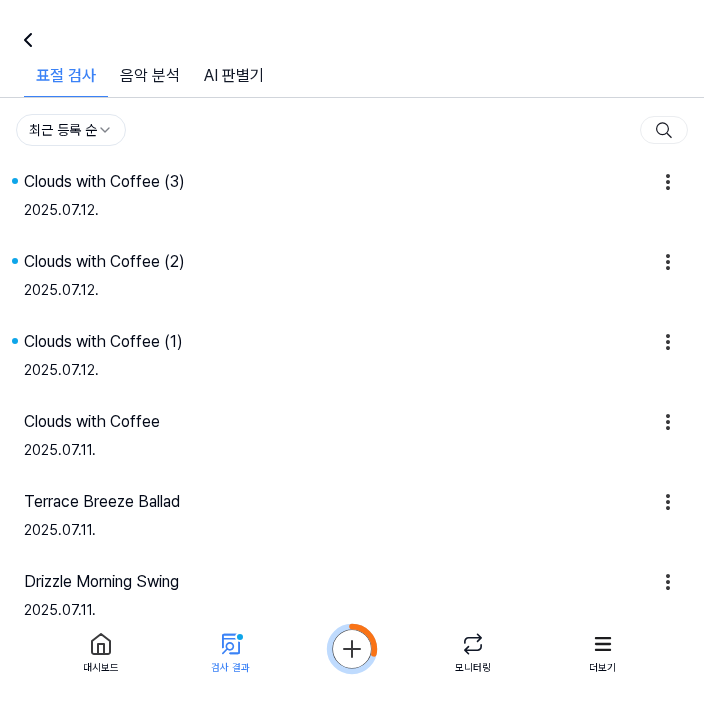 click on "표절 검사 음악 분석 AI 판별기" at bounding box center (352, 57) 